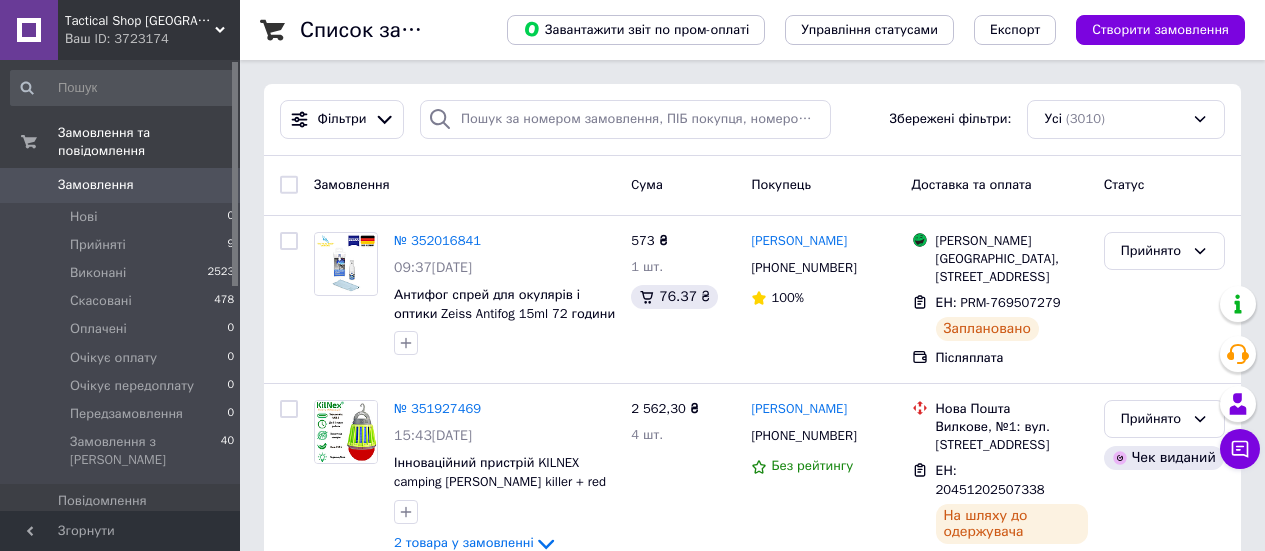 scroll, scrollTop: 0, scrollLeft: 0, axis: both 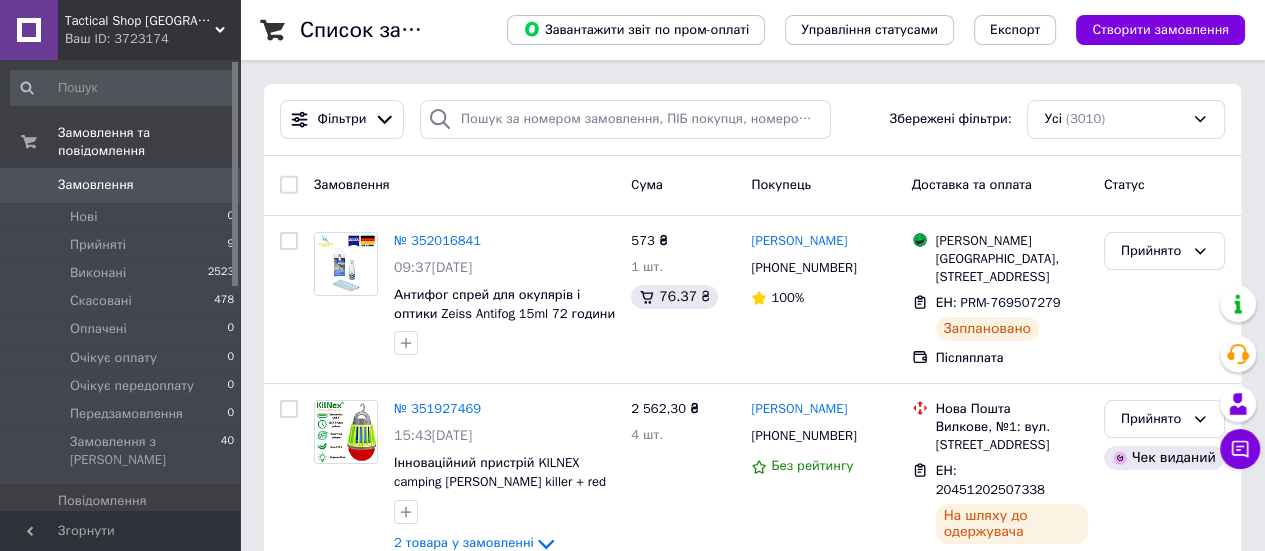 click on "Антифог спрей для окулярів і оптики Zeiss Antifog 15ml 72 години захисту" at bounding box center (504, 313) 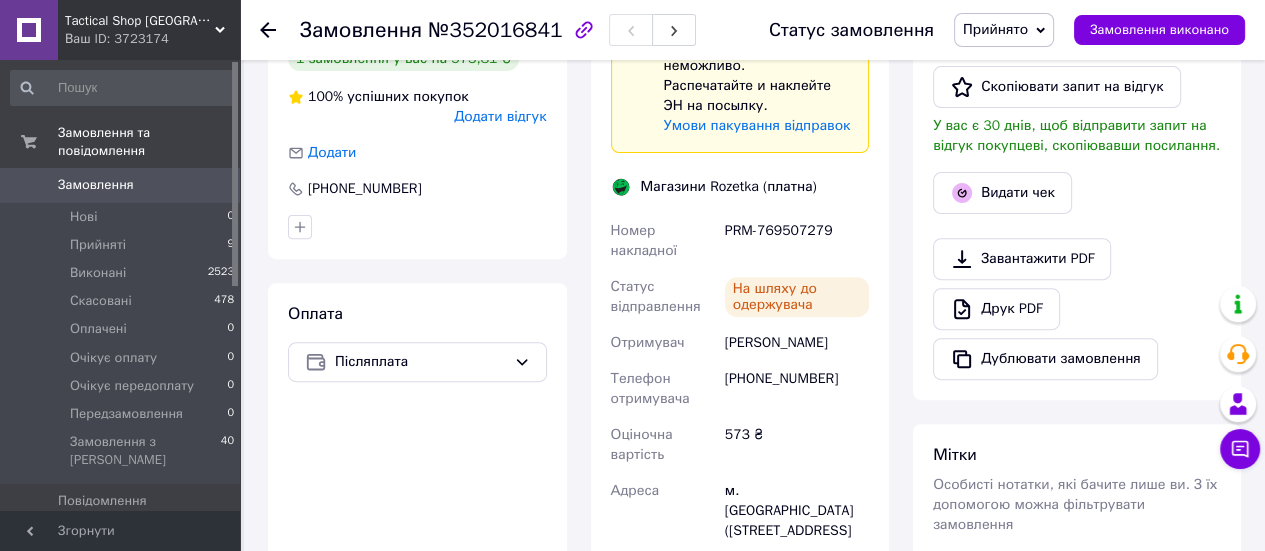 scroll, scrollTop: 600, scrollLeft: 0, axis: vertical 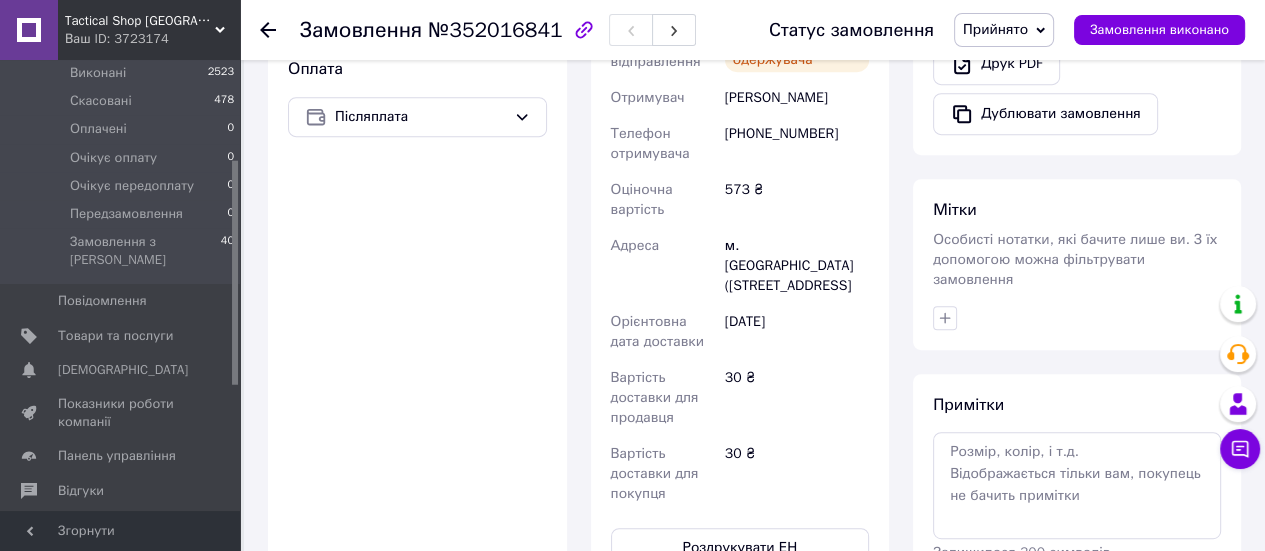 click on "Товари та послуги" at bounding box center [115, 336] 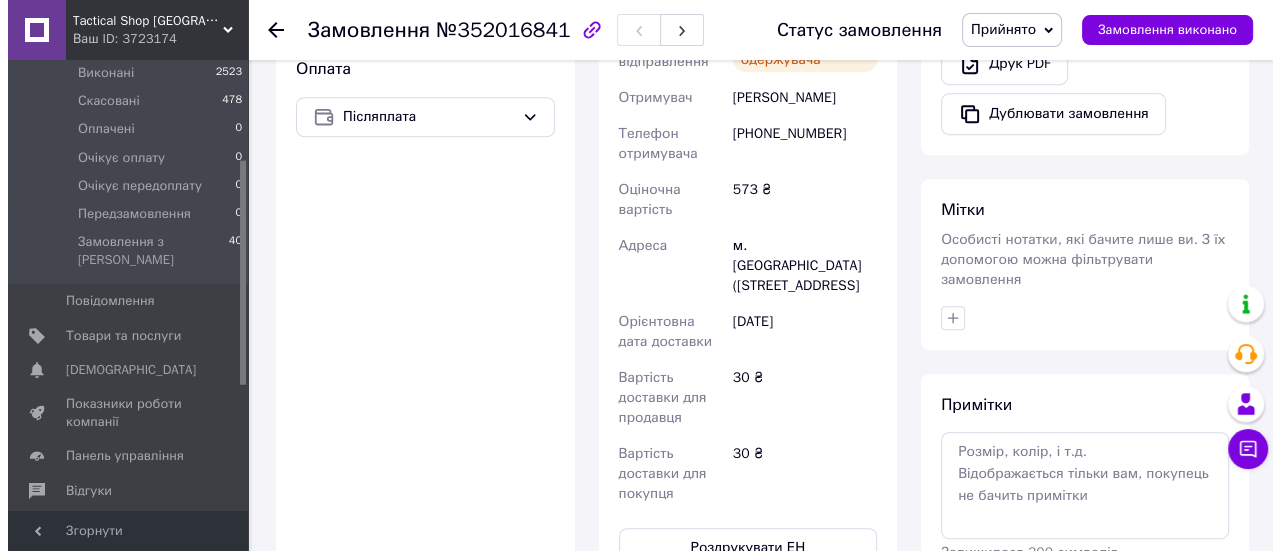 scroll, scrollTop: 0, scrollLeft: 0, axis: both 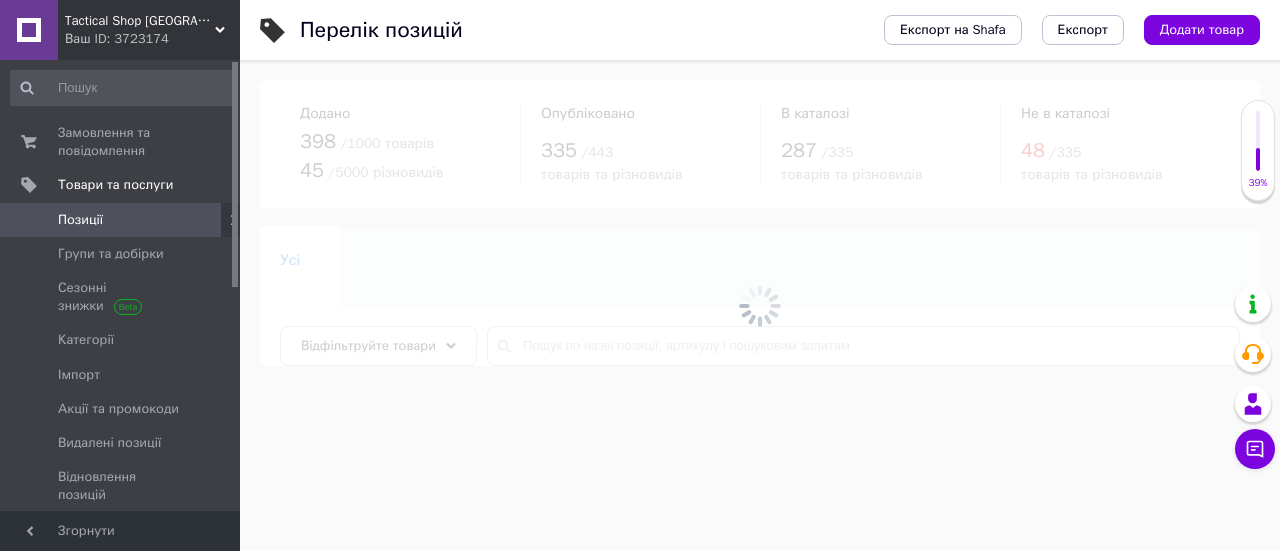 click on "Групи та добірки" at bounding box center (111, 254) 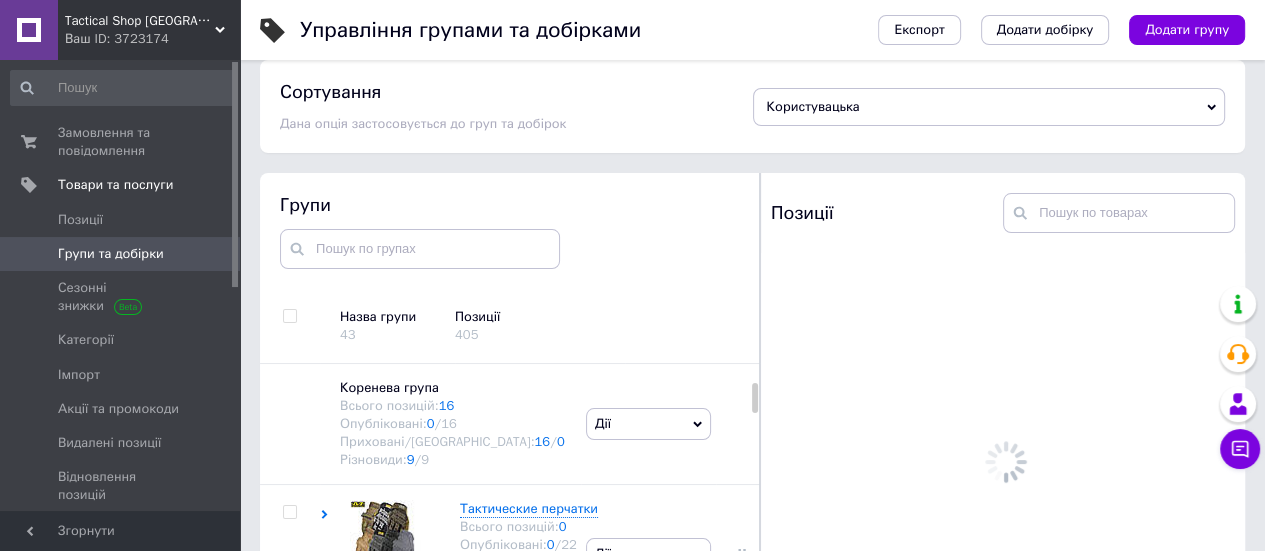 scroll, scrollTop: 85, scrollLeft: 0, axis: vertical 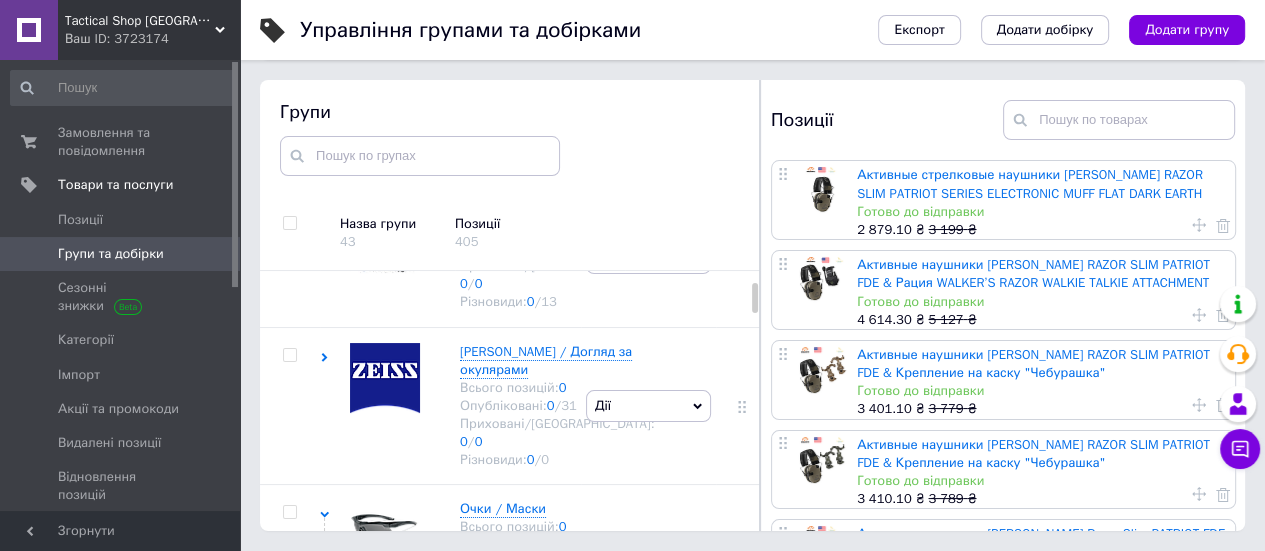 click at bounding box center [385, 378] 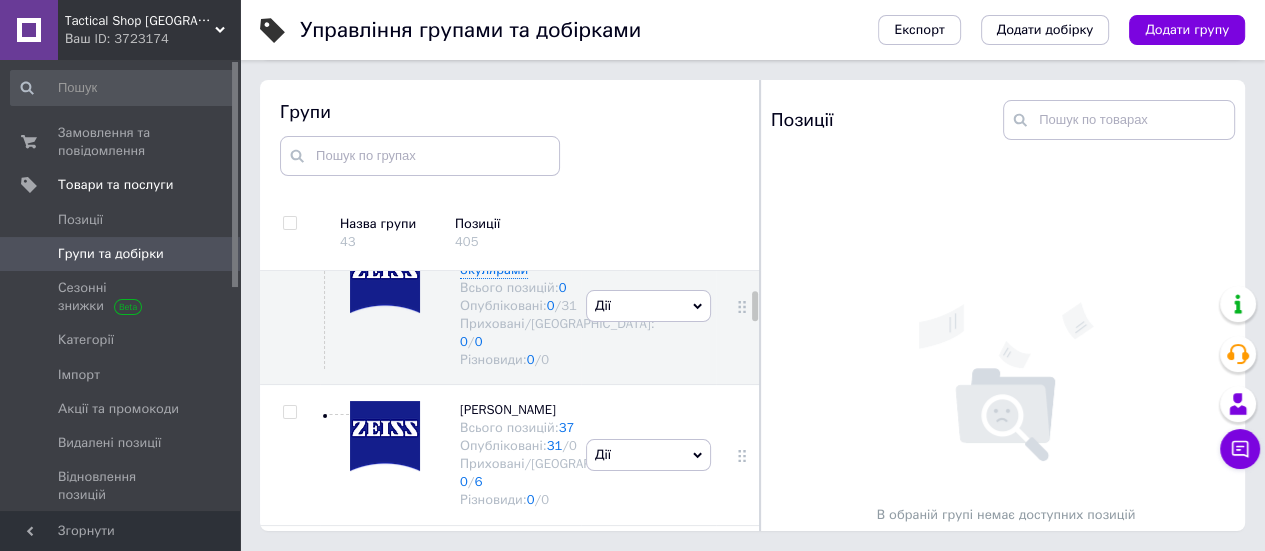 scroll, scrollTop: 404, scrollLeft: 0, axis: vertical 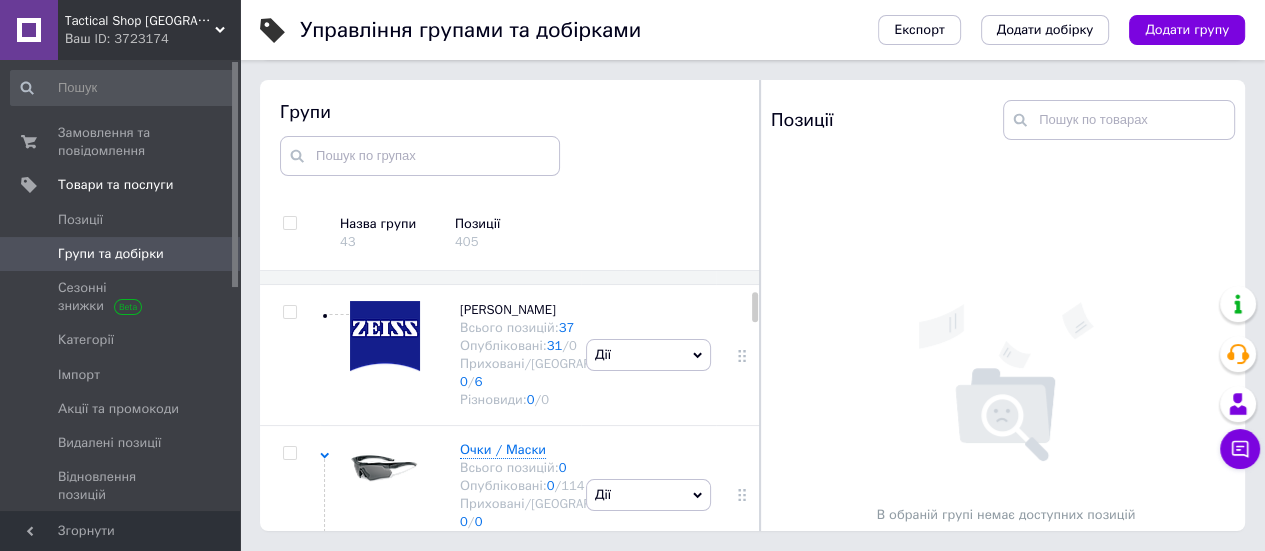 click at bounding box center [385, 336] 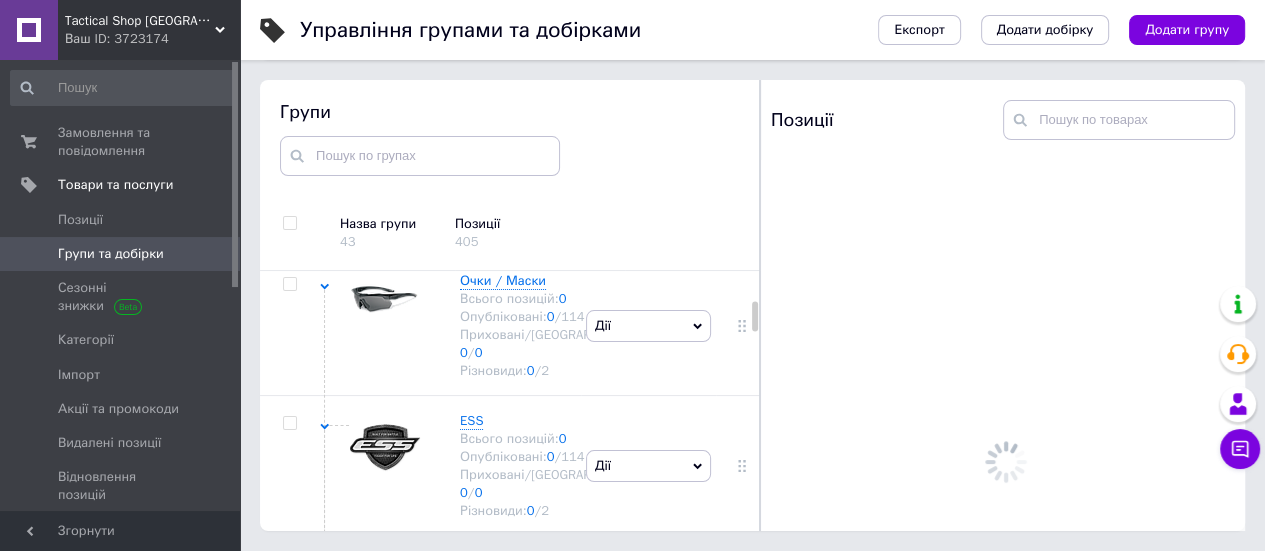 scroll, scrollTop: 604, scrollLeft: 0, axis: vertical 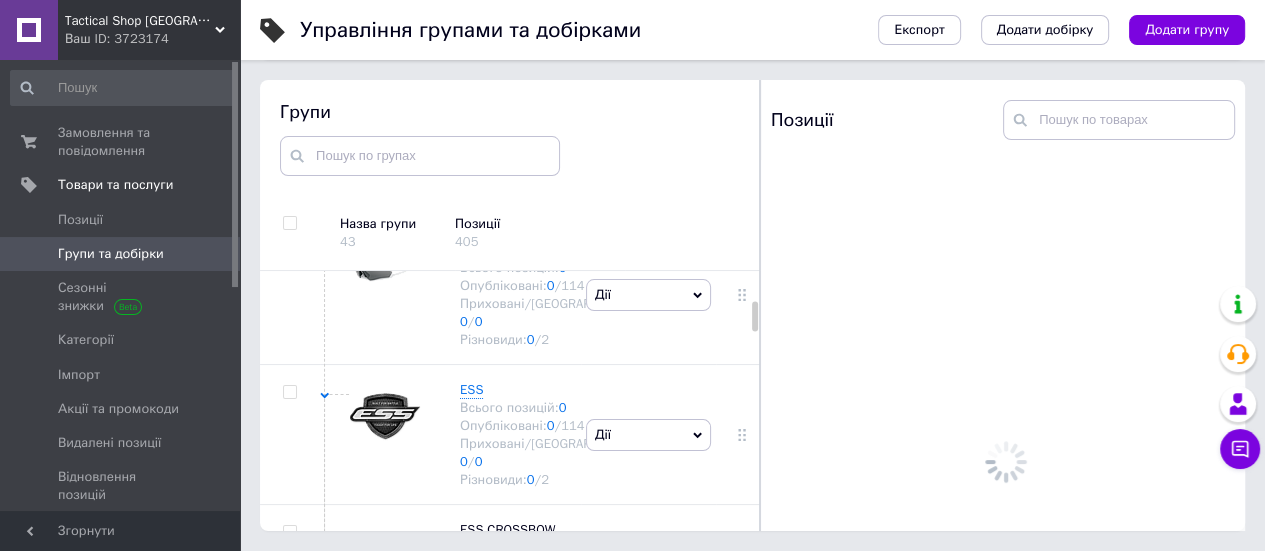 click at bounding box center (380, 155) 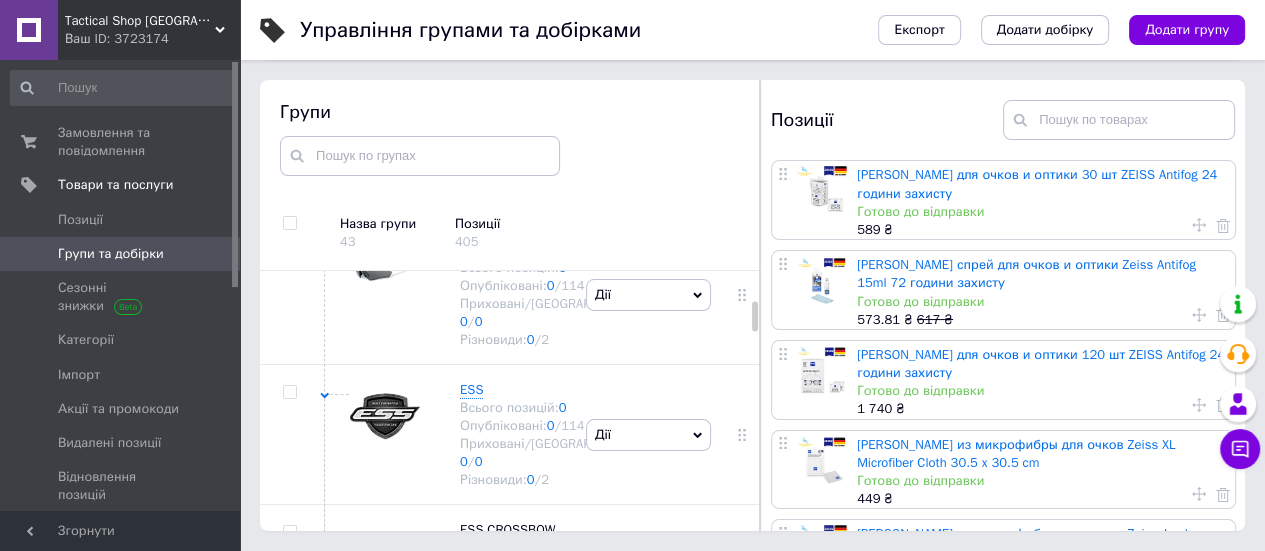 click on "Антифог салфетки для очков и оптики 30 шт ZEISS Antifog 24 години захисту" at bounding box center [1037, 183] 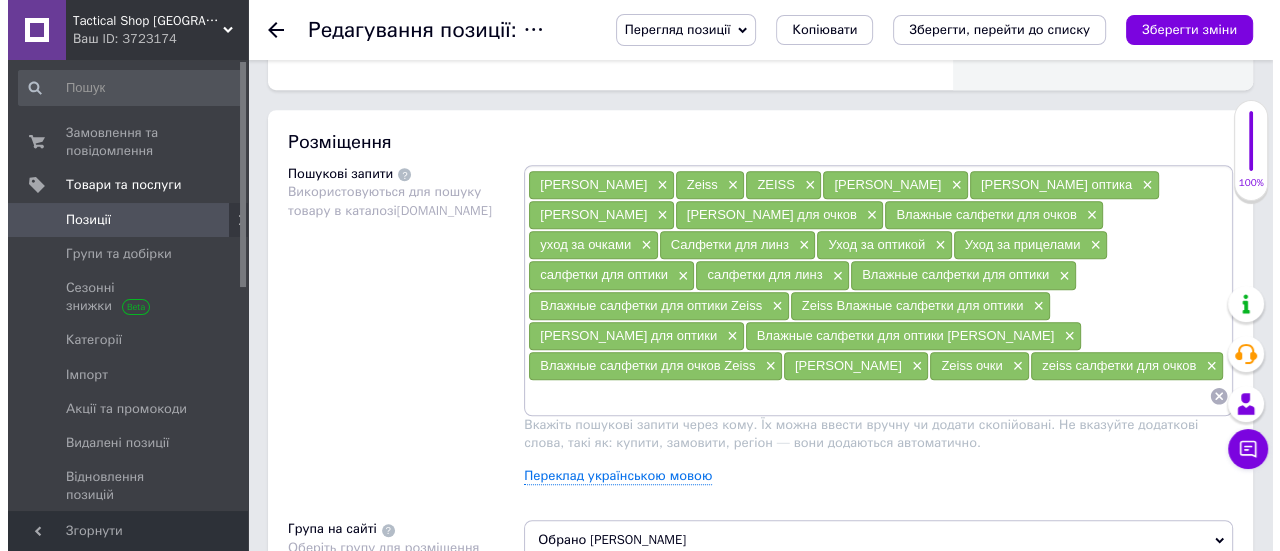 scroll, scrollTop: 0, scrollLeft: 0, axis: both 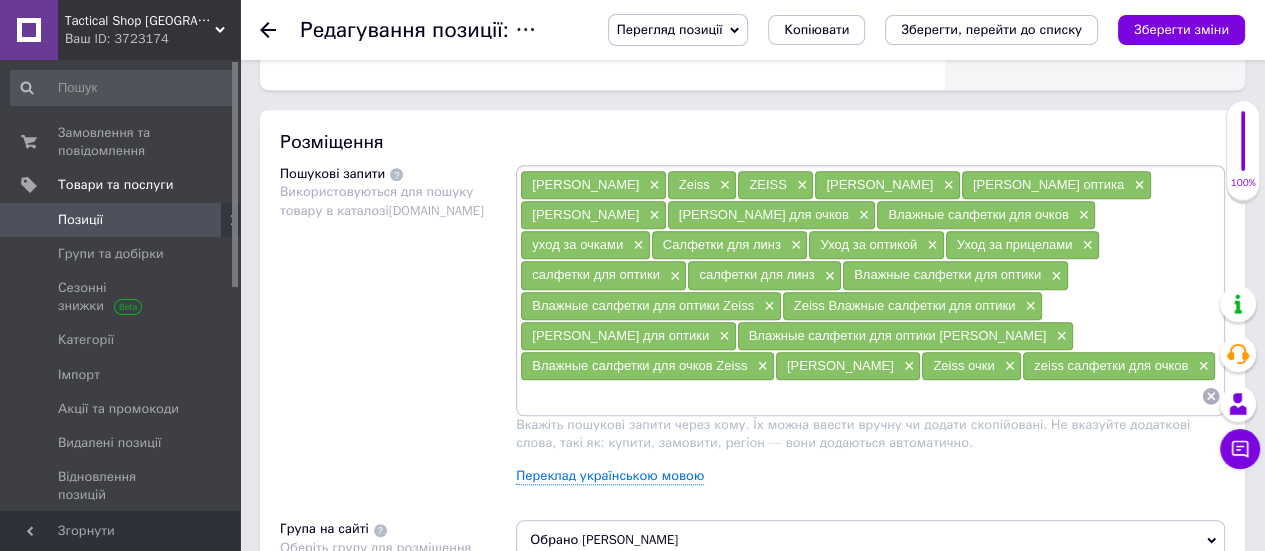 click on "Переклад українською мовою" at bounding box center (610, 476) 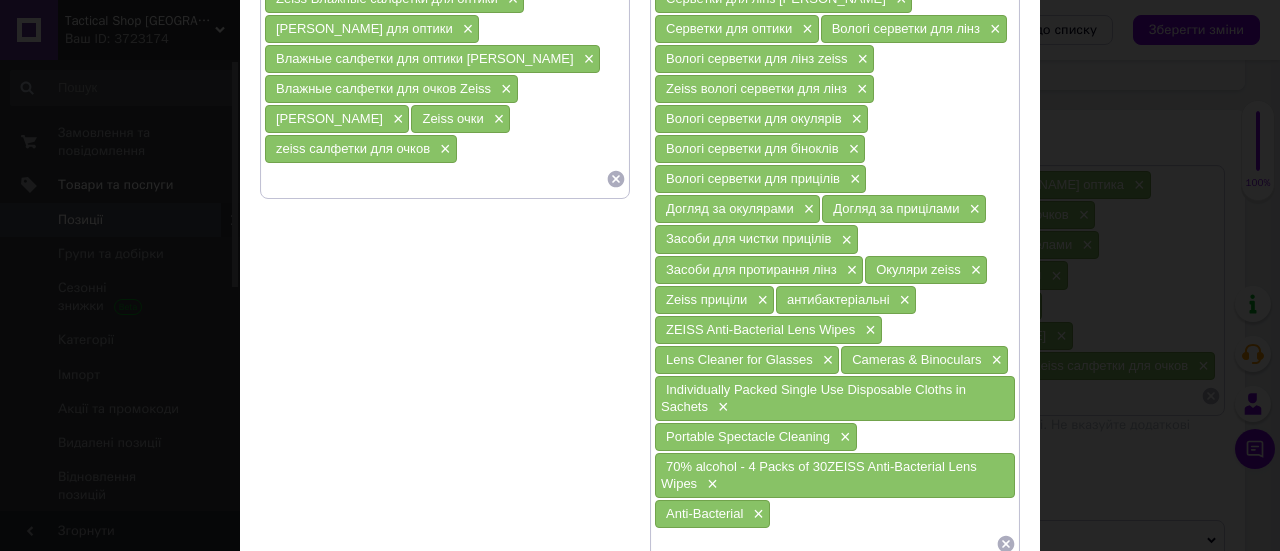 scroll, scrollTop: 500, scrollLeft: 0, axis: vertical 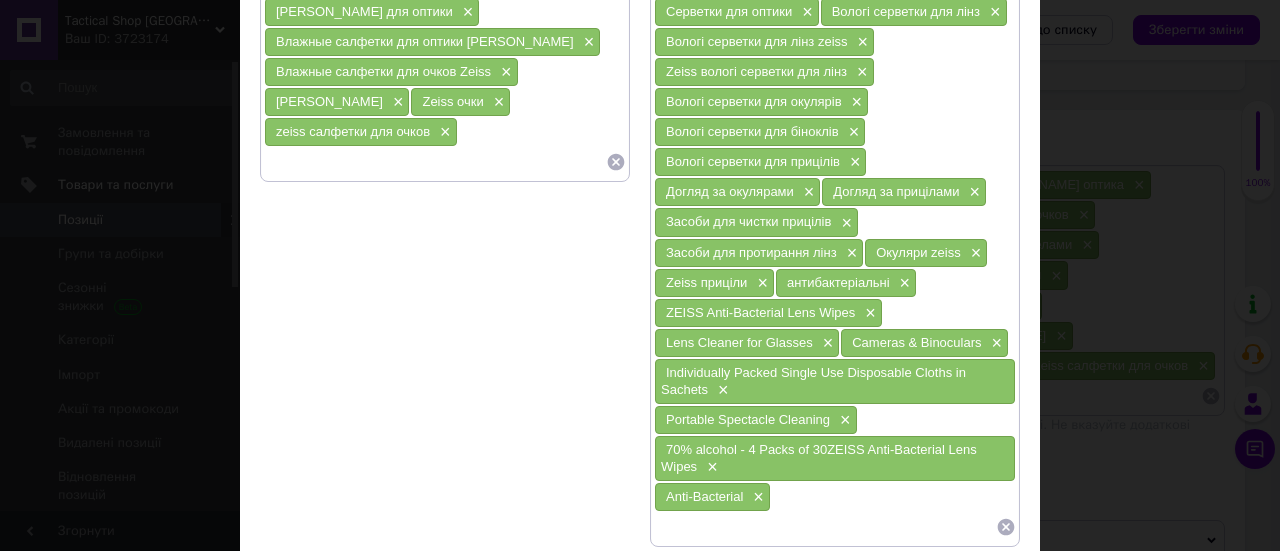 drag, startPoint x: 794, startPoint y: 472, endPoint x: 710, endPoint y: 21, distance: 458.75592 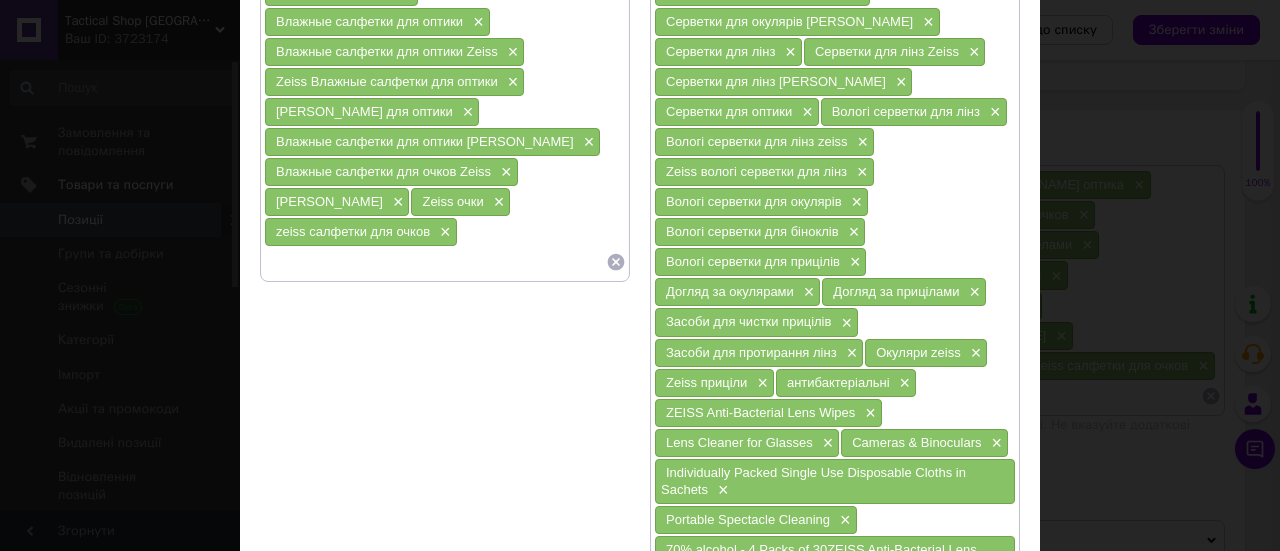 scroll, scrollTop: 500, scrollLeft: 0, axis: vertical 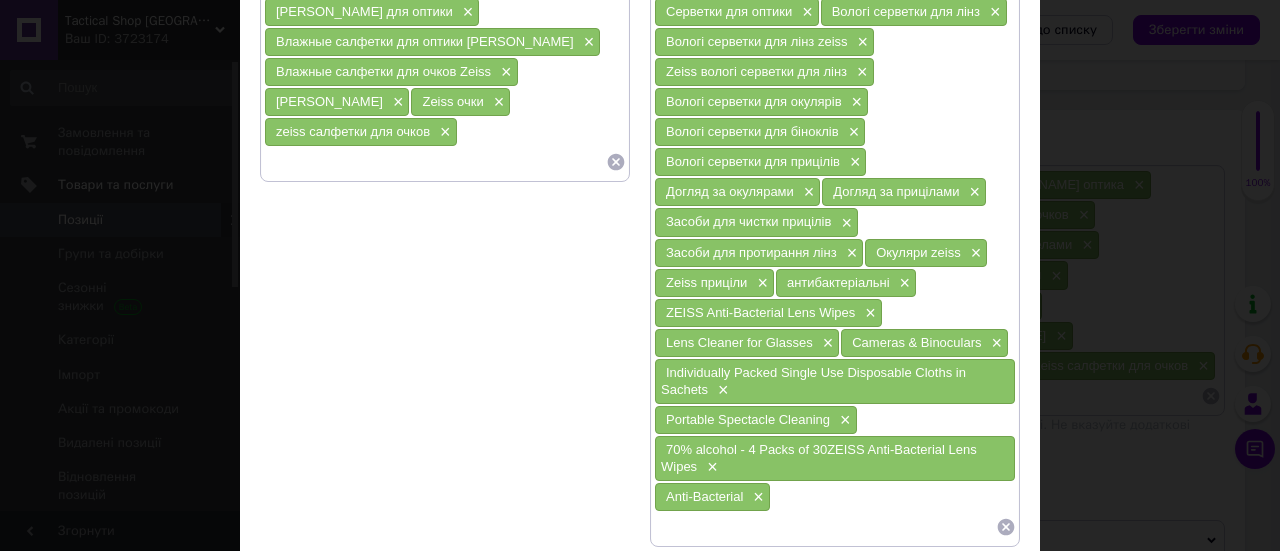 drag, startPoint x: 812, startPoint y: 473, endPoint x: 683, endPoint y: -92, distance: 579.5395 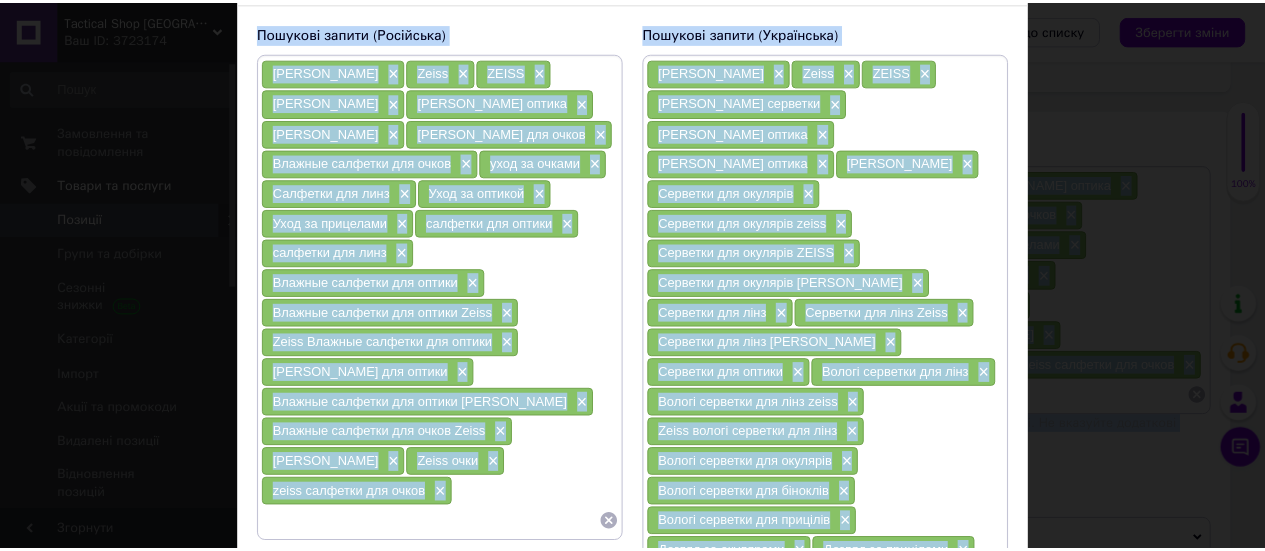 scroll, scrollTop: 0, scrollLeft: 0, axis: both 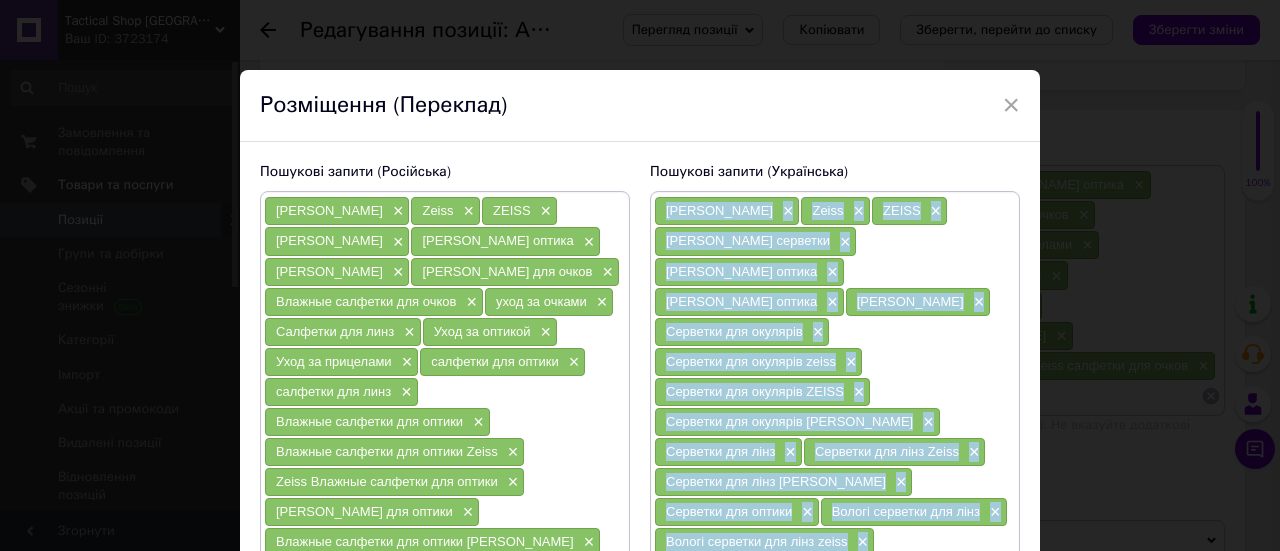 drag, startPoint x: 788, startPoint y: 457, endPoint x: 659, endPoint y: 215, distance: 274.2353 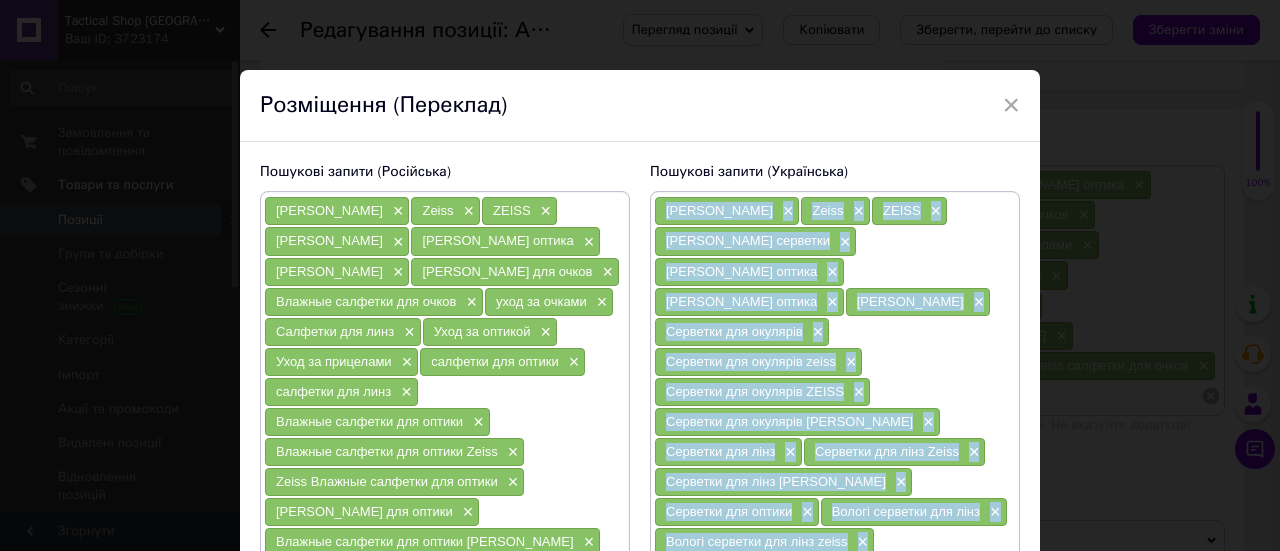 click on "×" at bounding box center (1011, 105) 